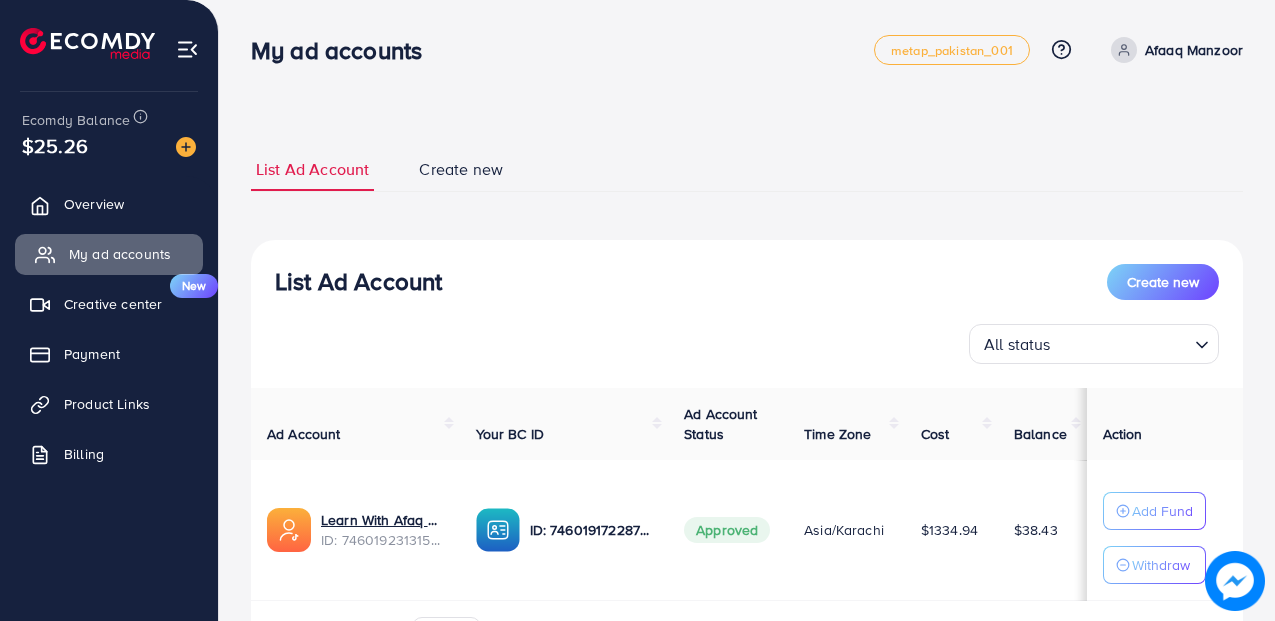 scroll, scrollTop: 124, scrollLeft: 0, axis: vertical 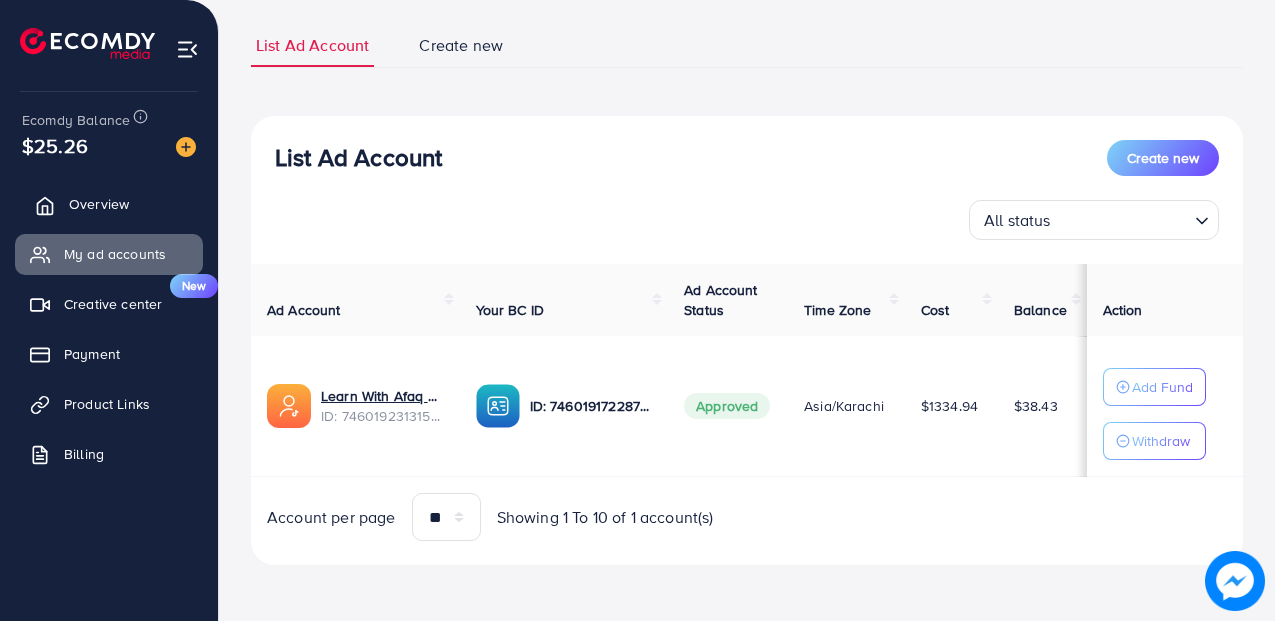 click on "Overview" at bounding box center (99, 204) 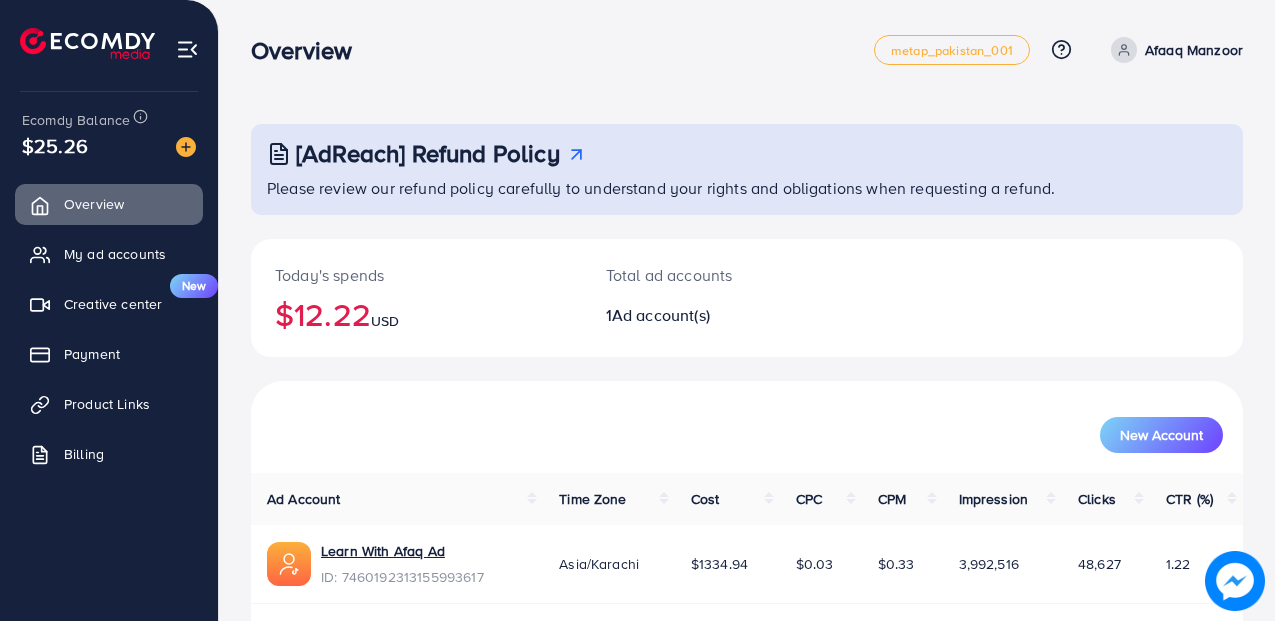 scroll, scrollTop: 67, scrollLeft: 0, axis: vertical 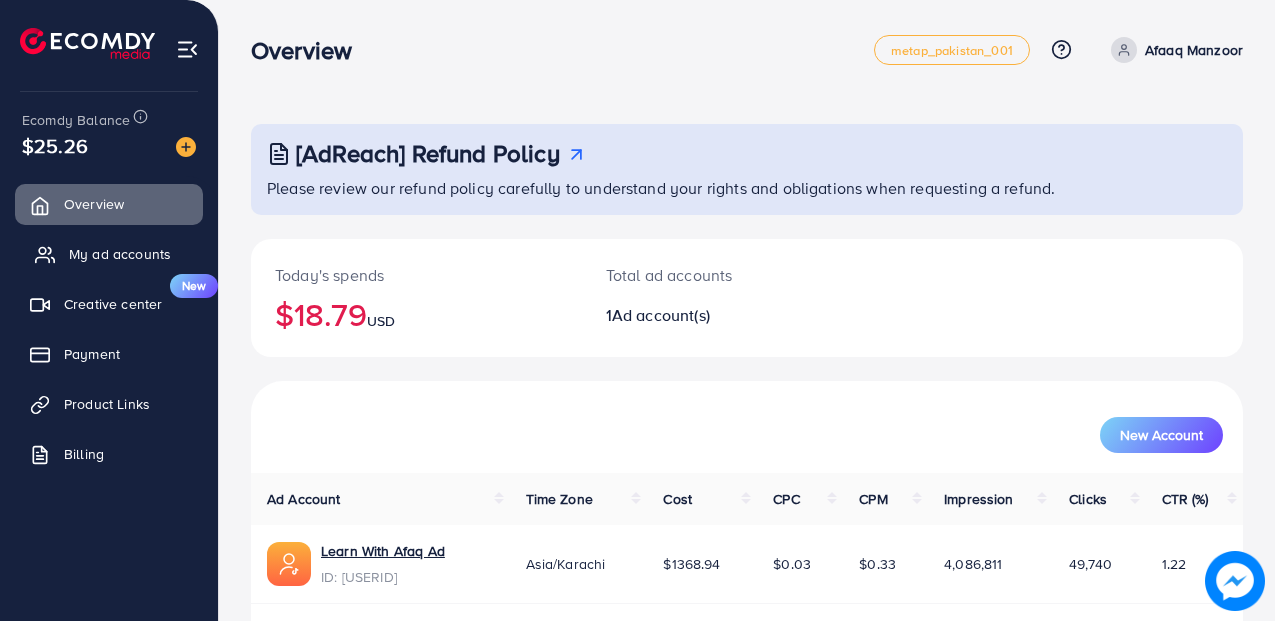 click on "My ad accounts" at bounding box center [120, 254] 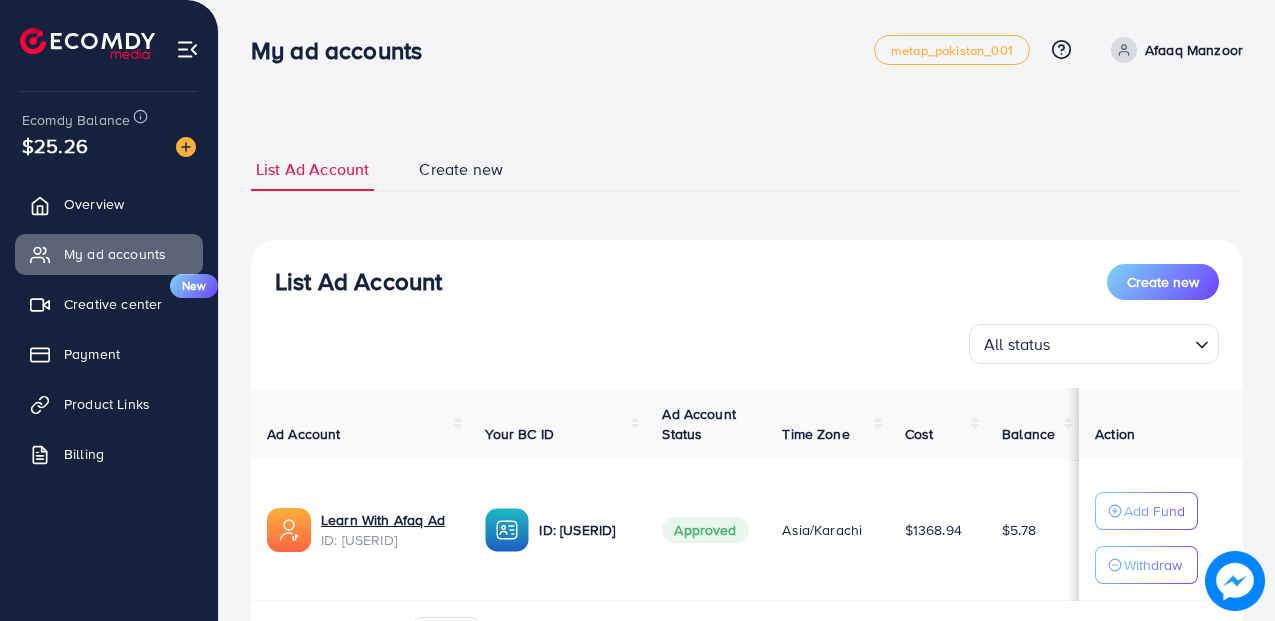 scroll, scrollTop: 124, scrollLeft: 0, axis: vertical 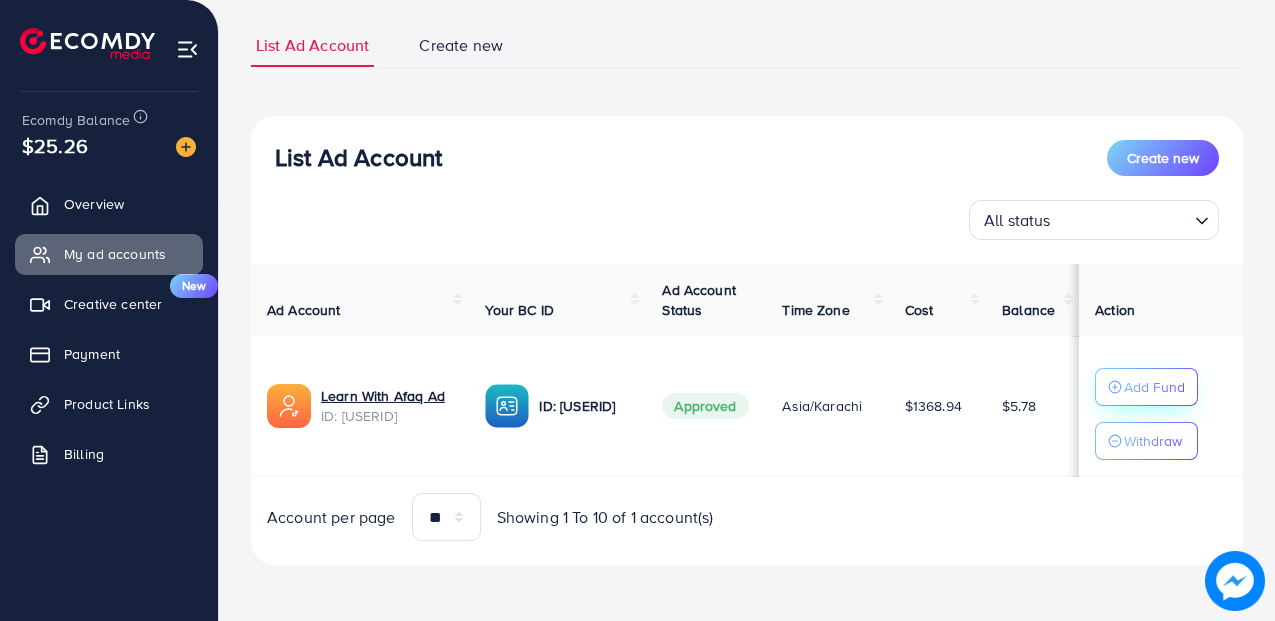 click 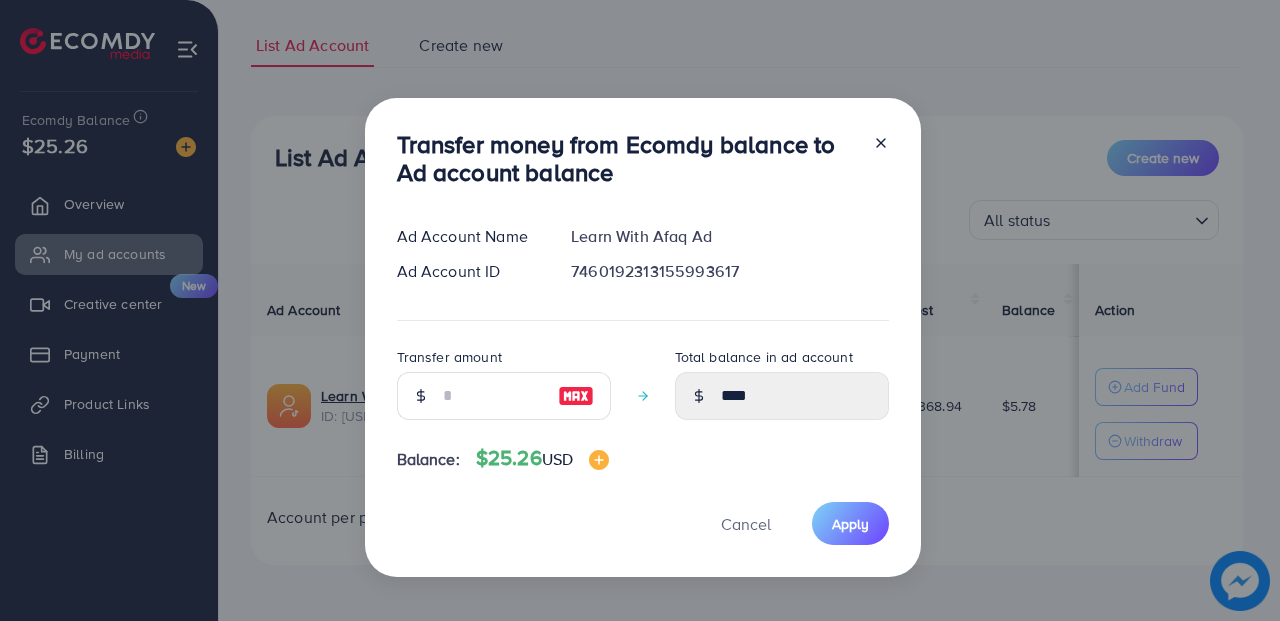 click at bounding box center (576, 396) 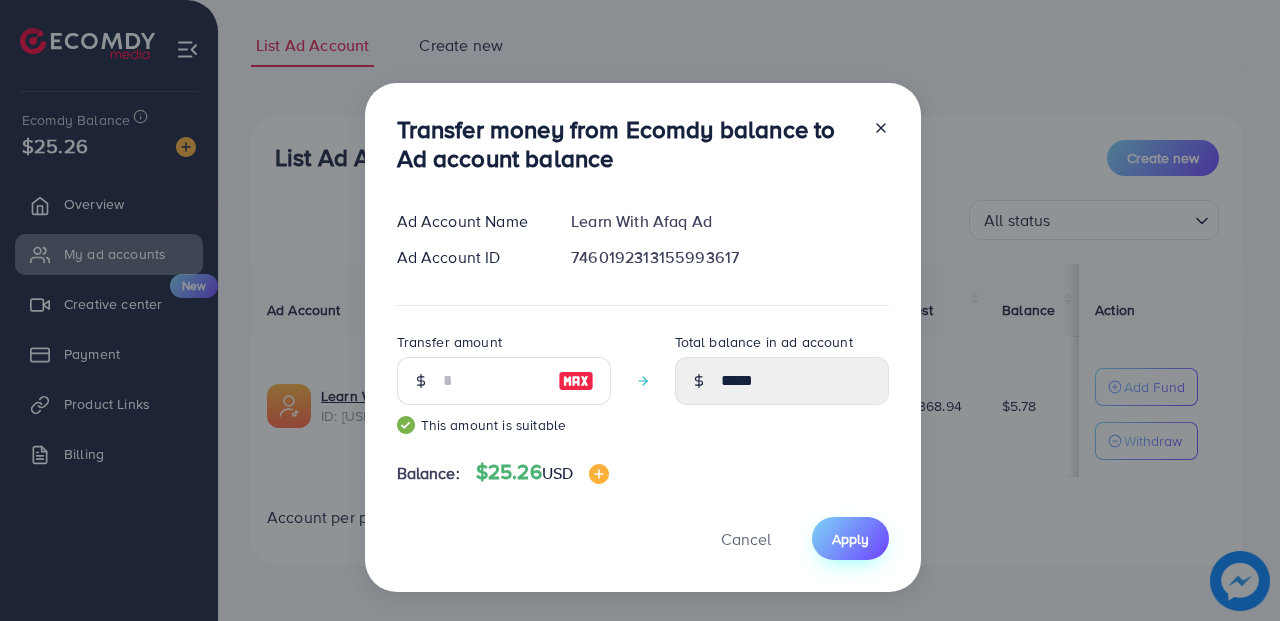 click on "Apply" at bounding box center (850, 538) 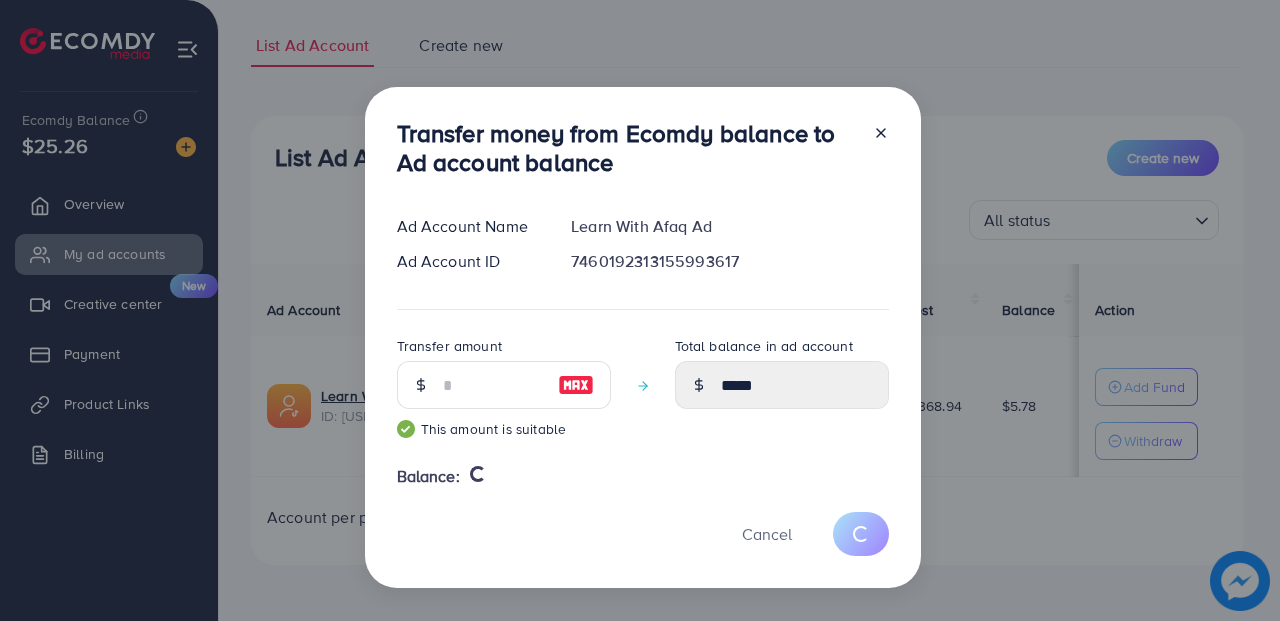 type 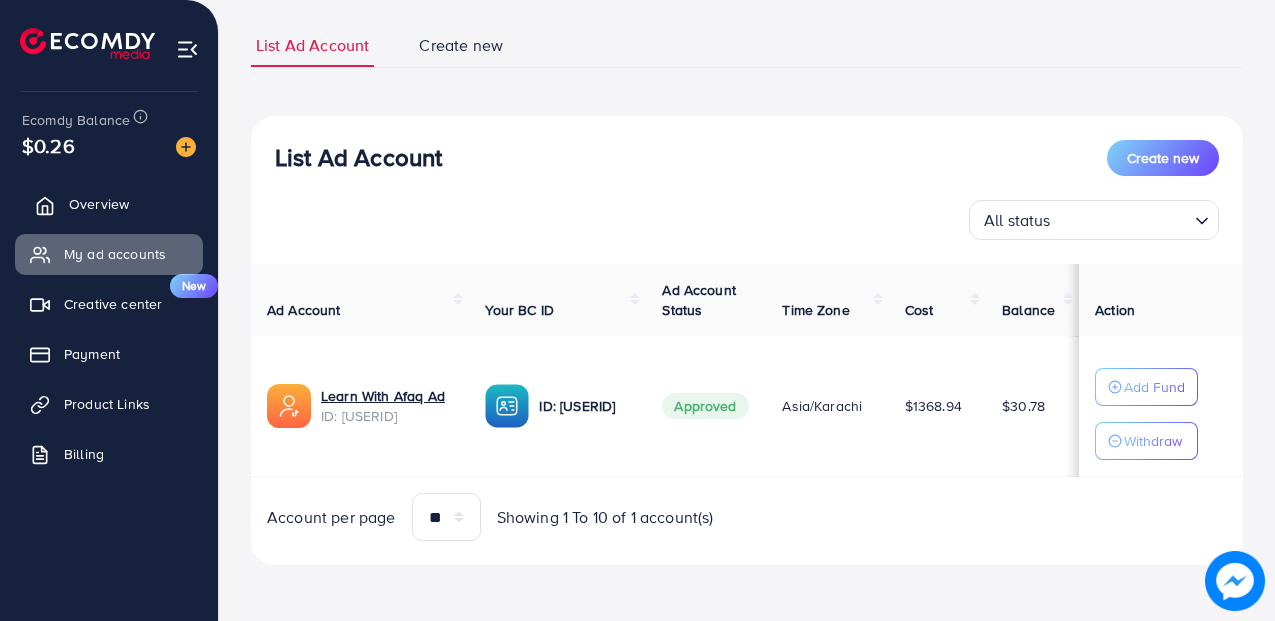 click on "Overview" at bounding box center [109, 204] 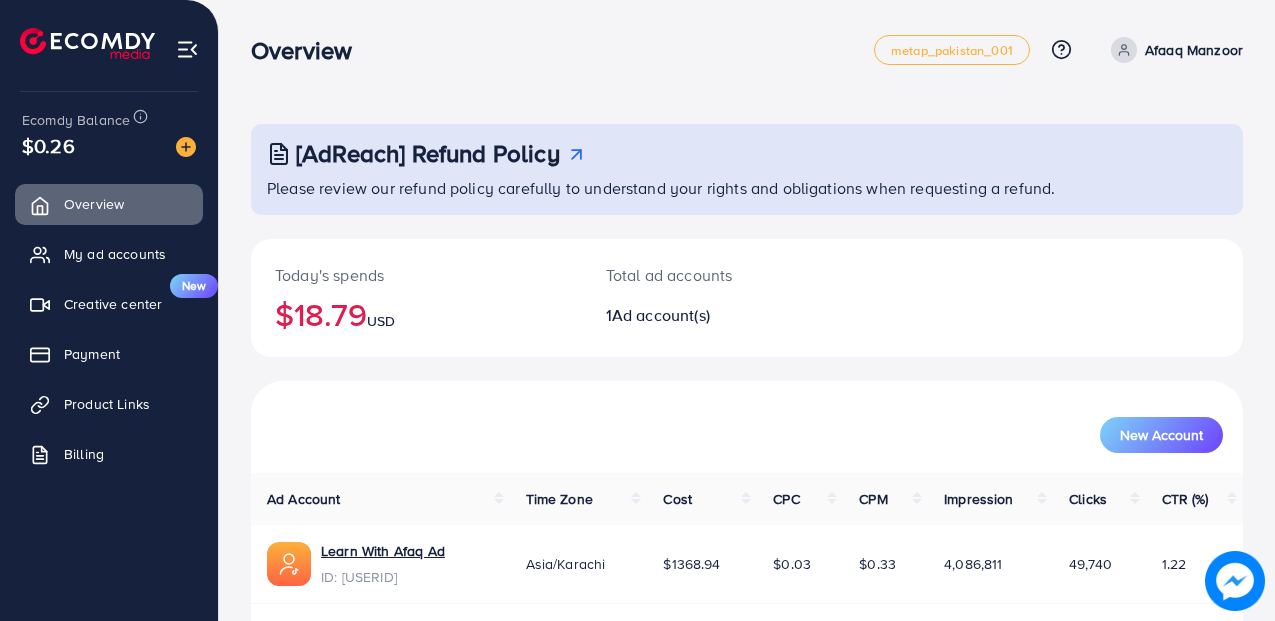 scroll, scrollTop: 67, scrollLeft: 0, axis: vertical 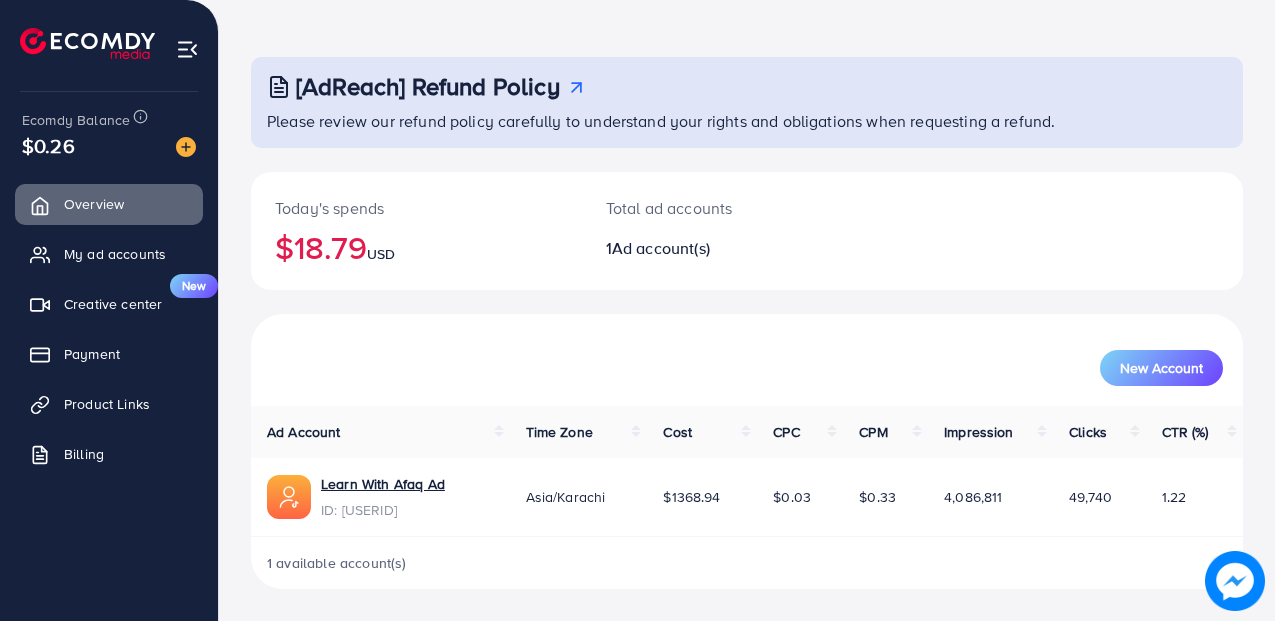 click on "Overview My ad accounts Creative center  New  Payment Product Links Billing" at bounding box center [109, 335] 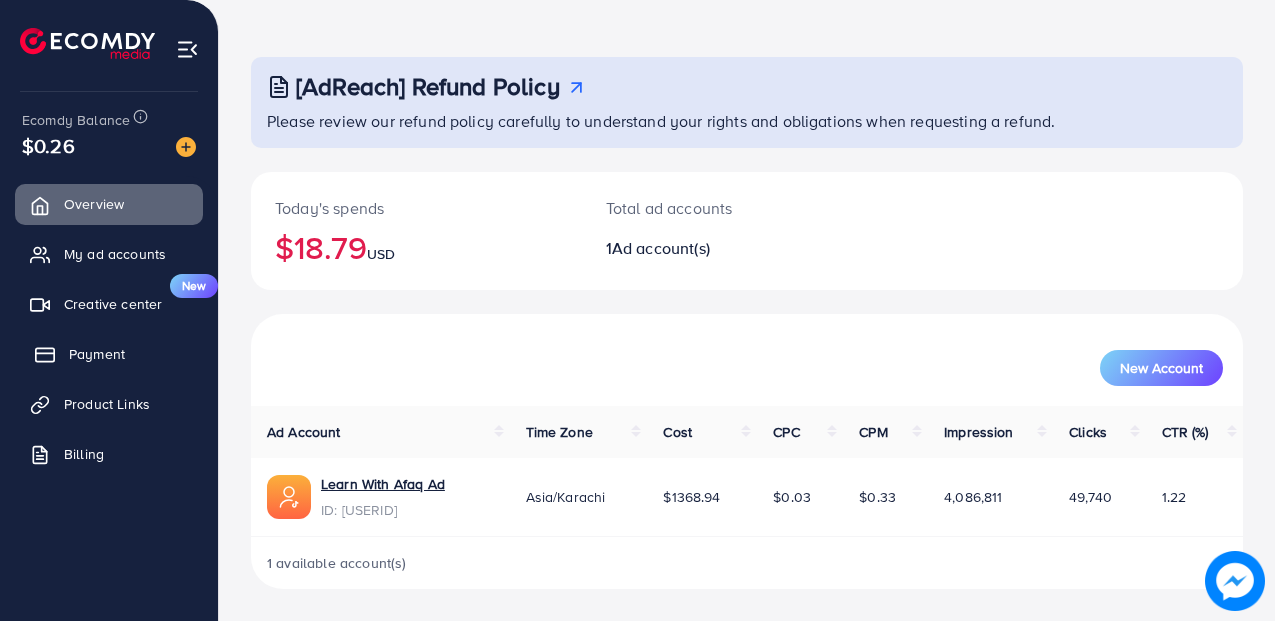 click on "Payment" at bounding box center (109, 354) 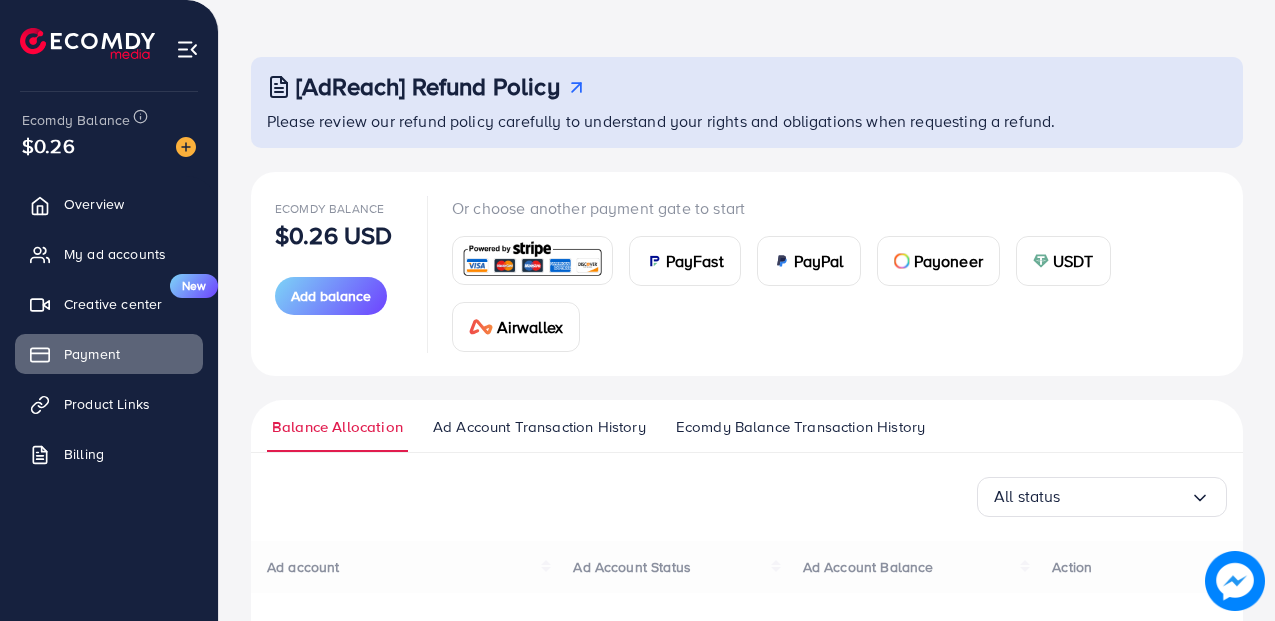 scroll, scrollTop: 0, scrollLeft: 0, axis: both 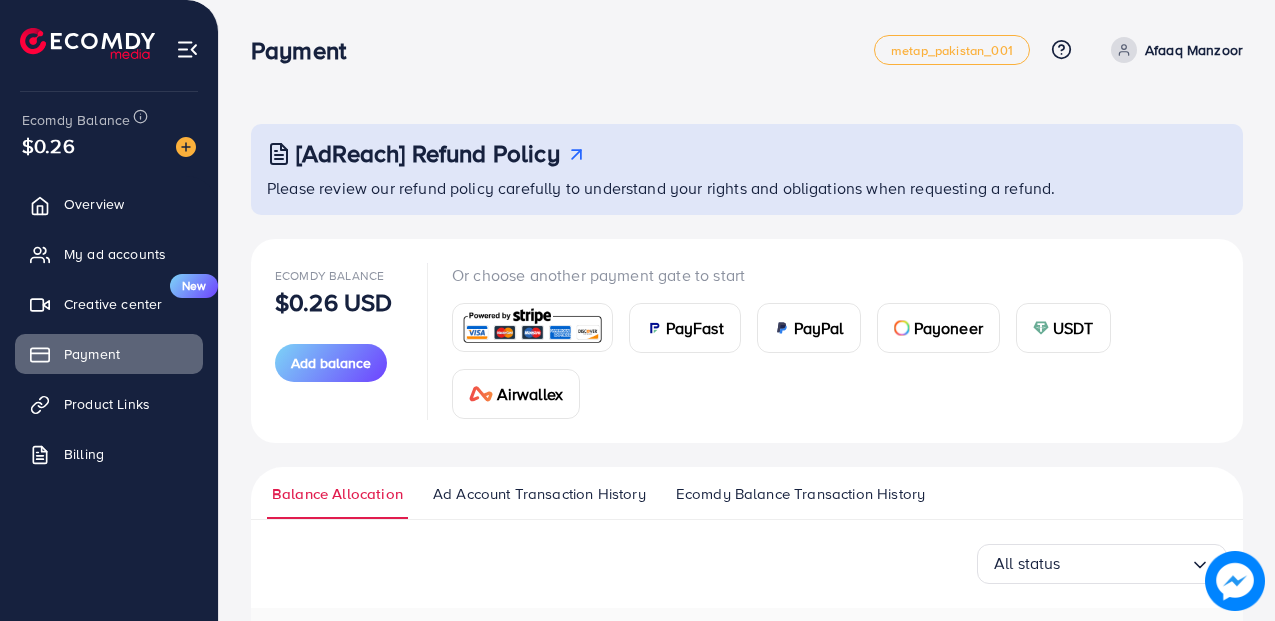 click on "PayFast" at bounding box center (695, 328) 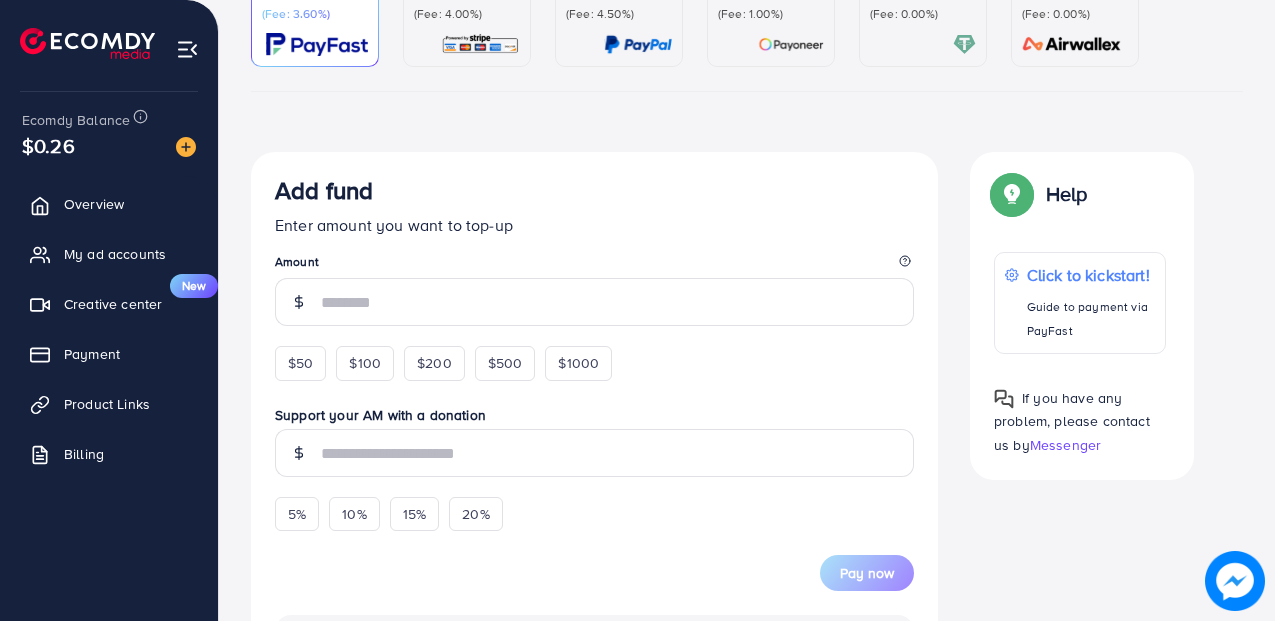 scroll, scrollTop: 233, scrollLeft: 0, axis: vertical 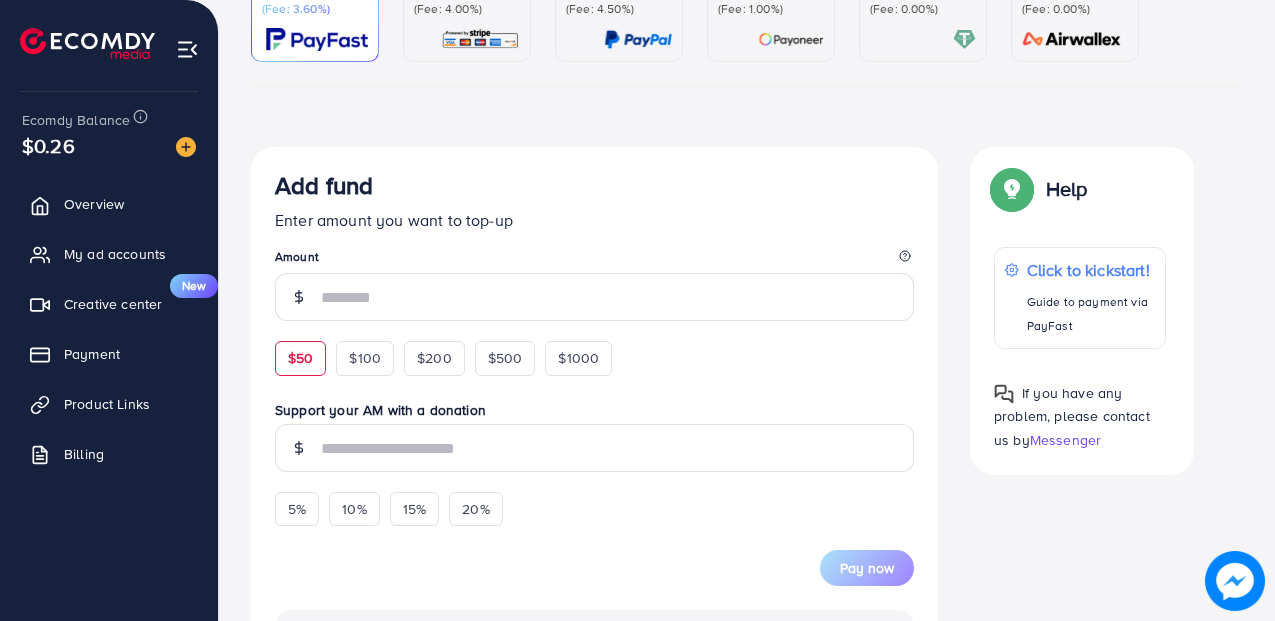 click on "$50" at bounding box center [300, 358] 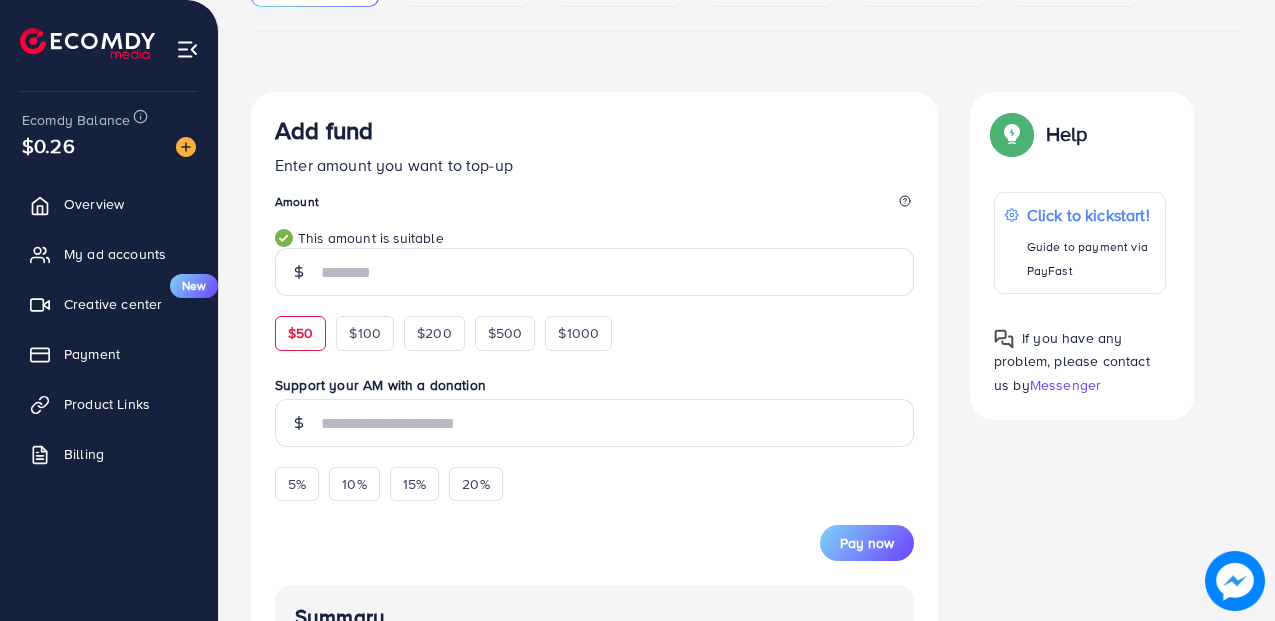 scroll, scrollTop: 310, scrollLeft: 0, axis: vertical 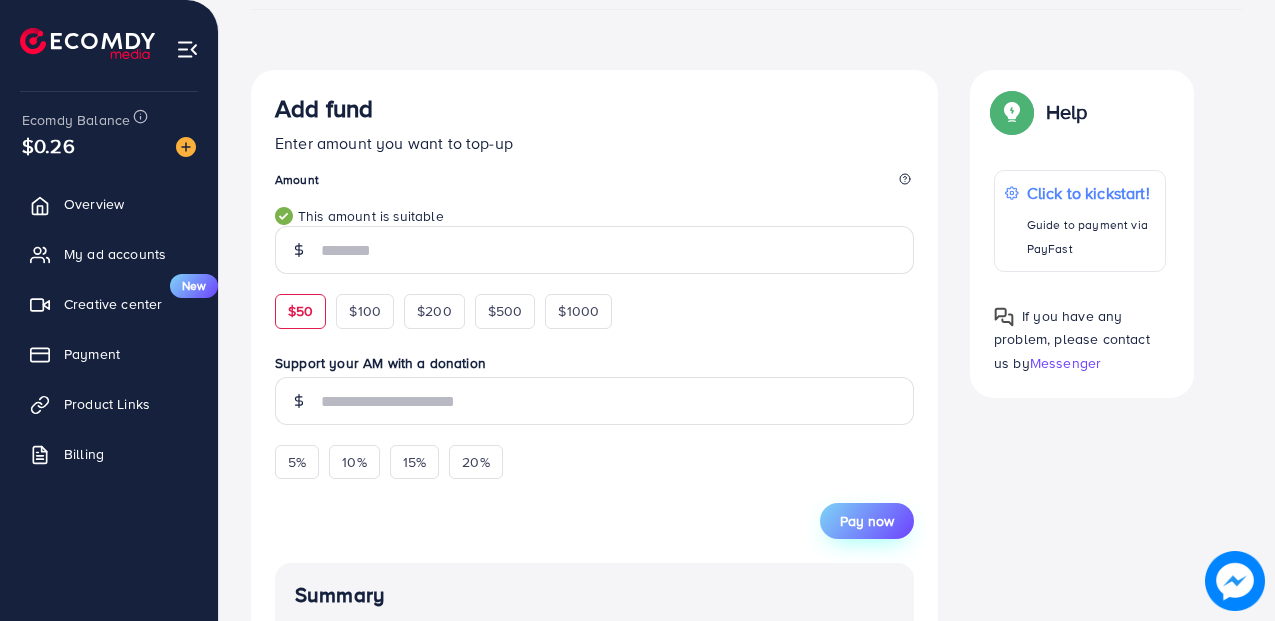 click on "Pay now" at bounding box center (867, 521) 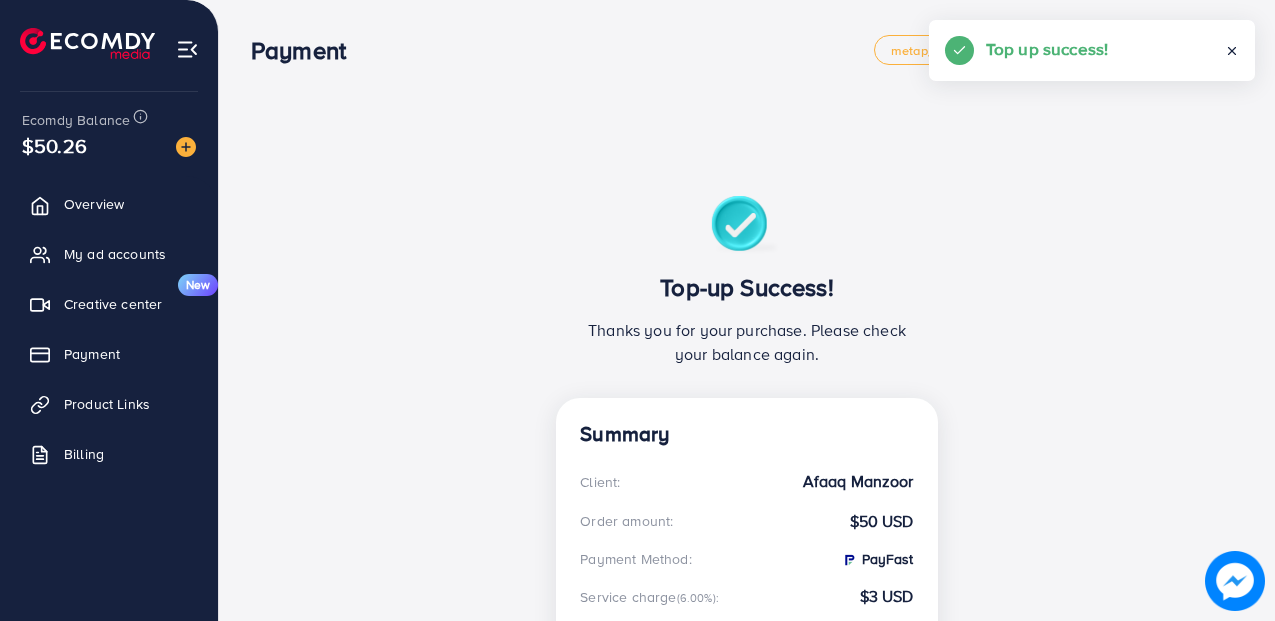 scroll, scrollTop: 0, scrollLeft: 0, axis: both 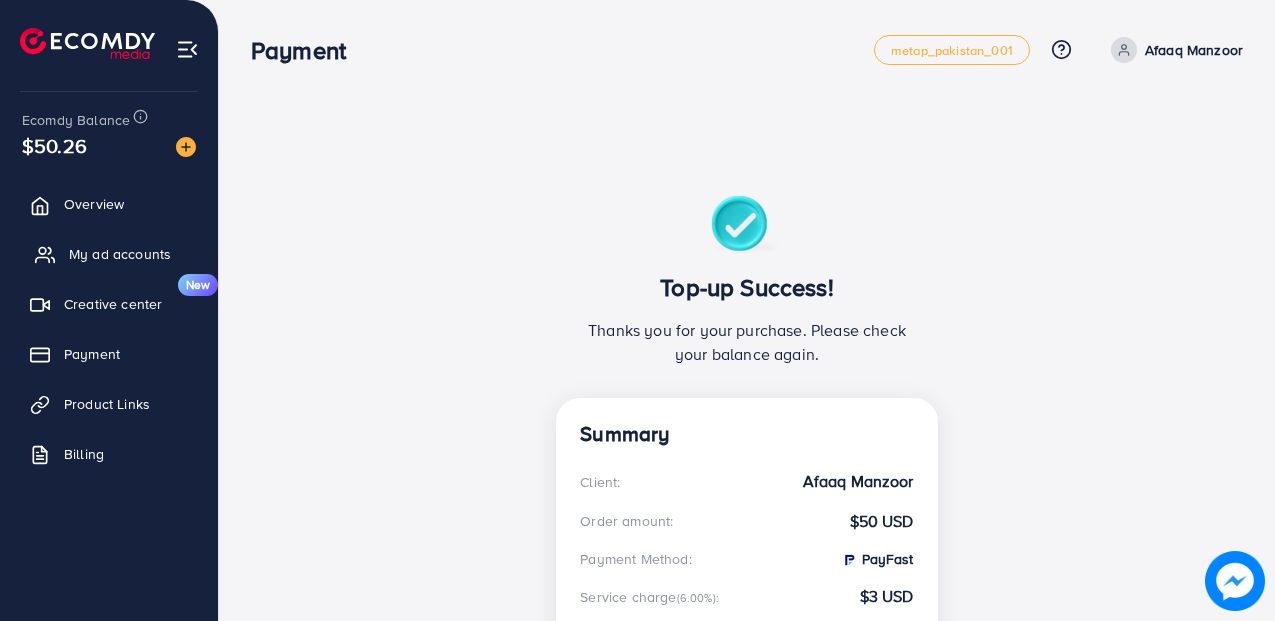 click on "My ad accounts" at bounding box center (120, 254) 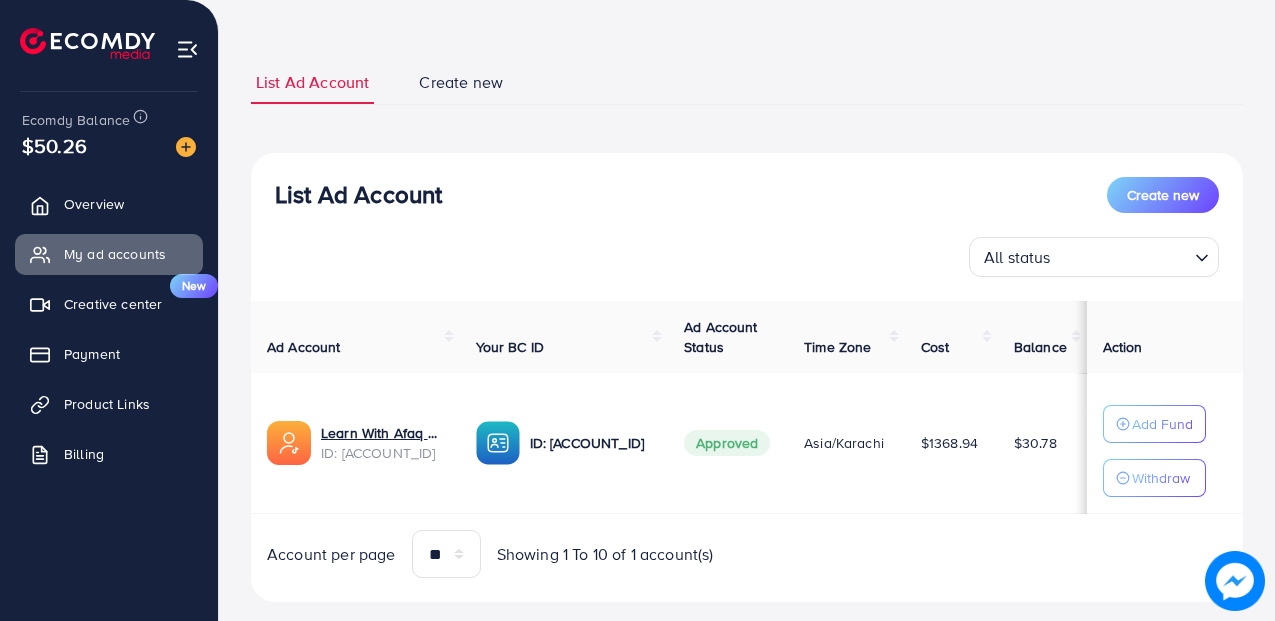 scroll, scrollTop: 124, scrollLeft: 0, axis: vertical 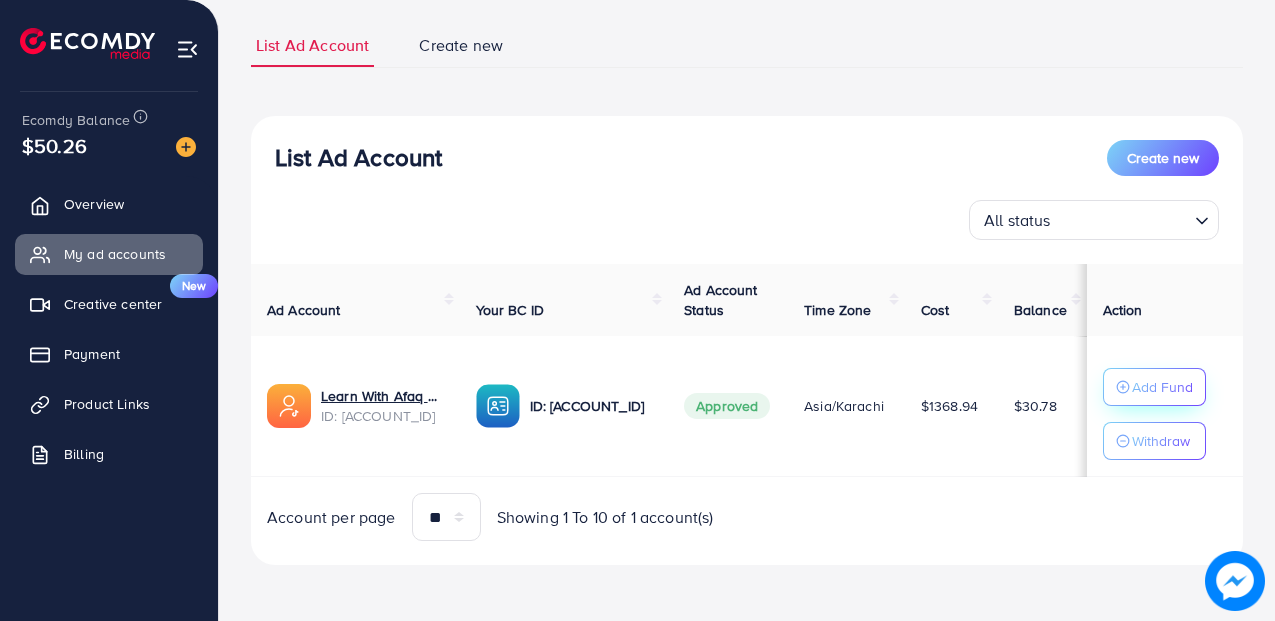 click 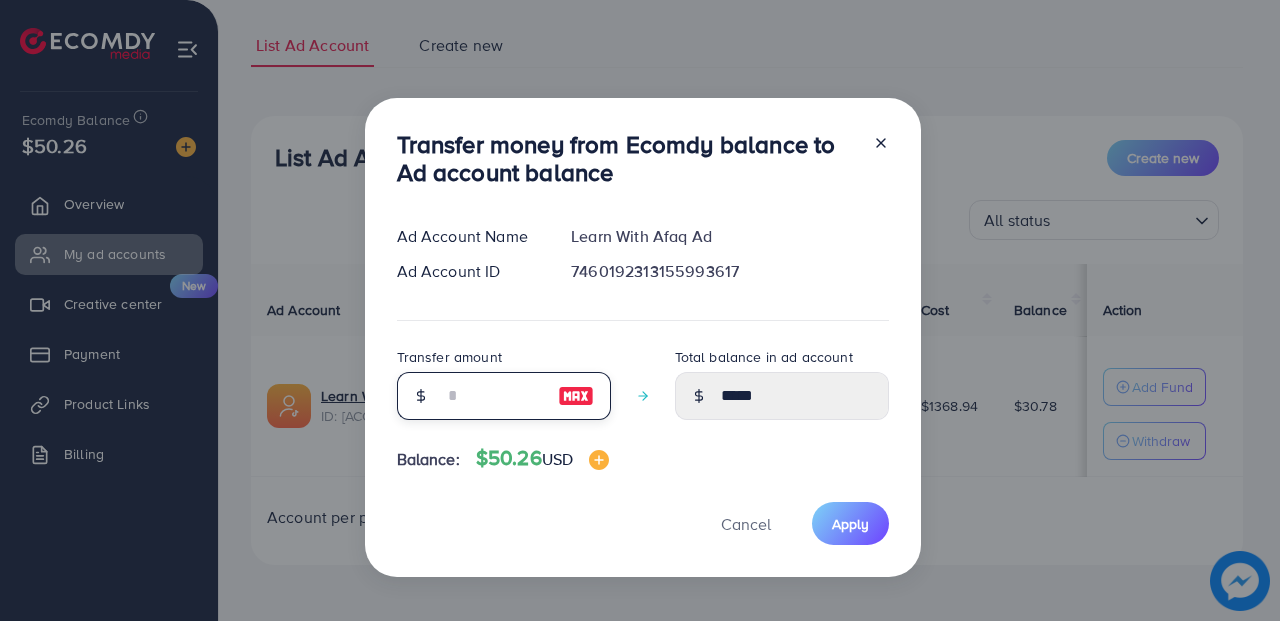click at bounding box center [493, 396] 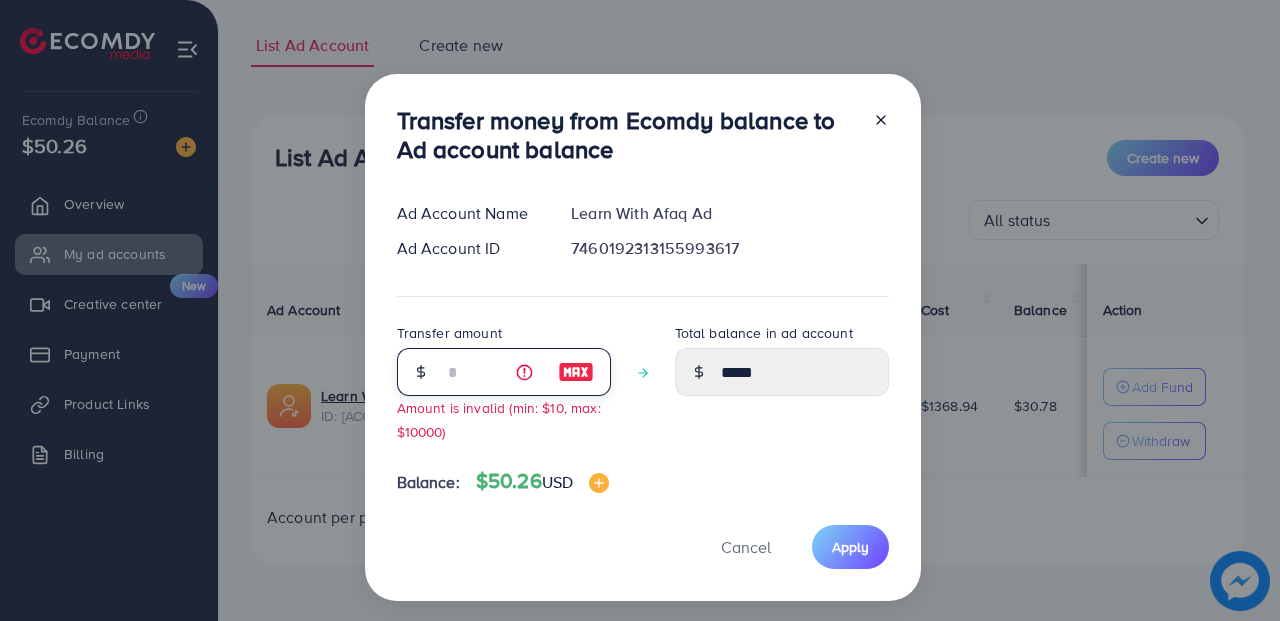 type on "**" 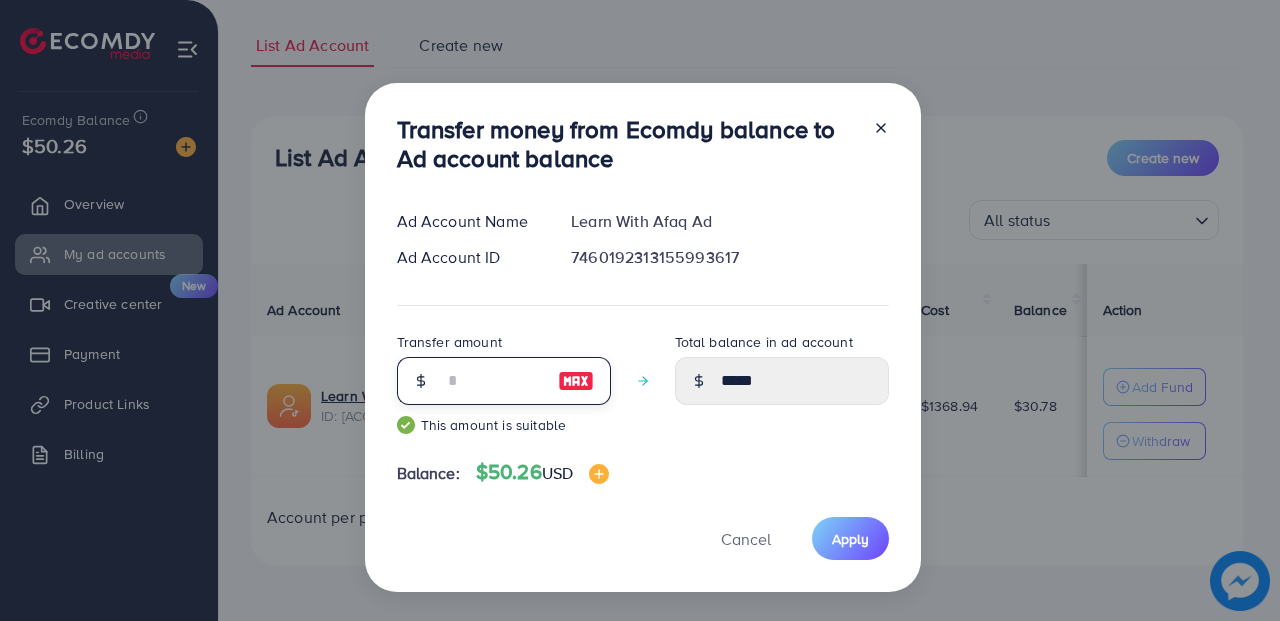 type on "**" 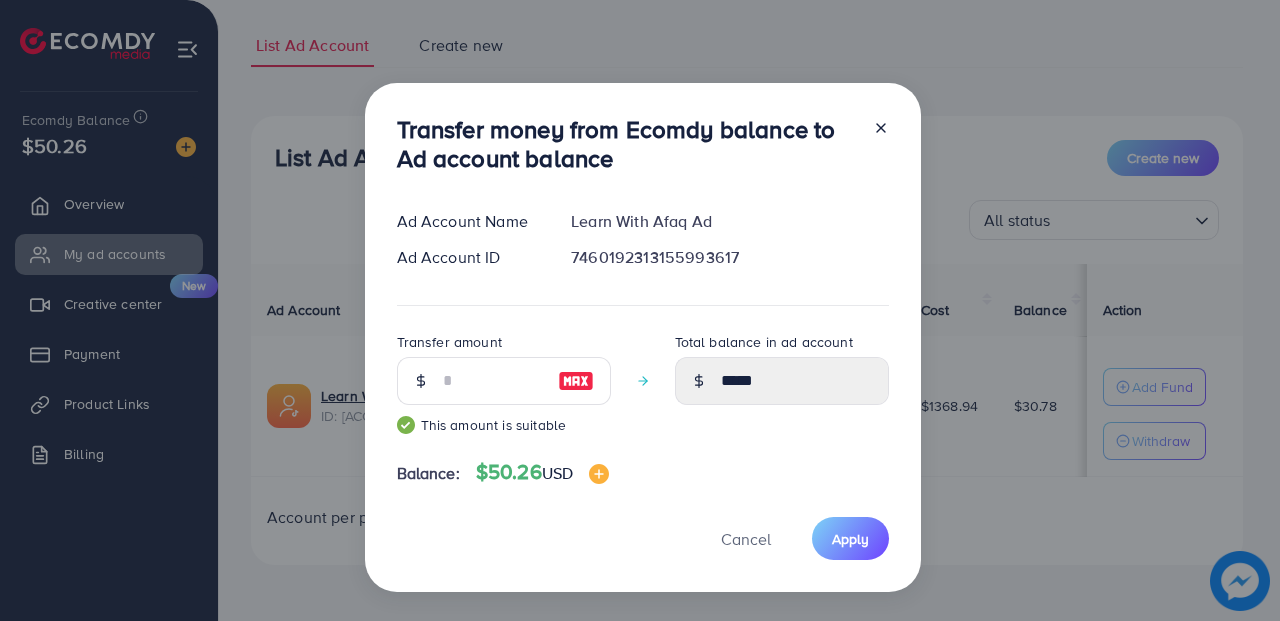 click on "Ad Account Name   Learn With Afaq Ad   Ad Account ID   7460192313155993617" at bounding box center [643, 257] 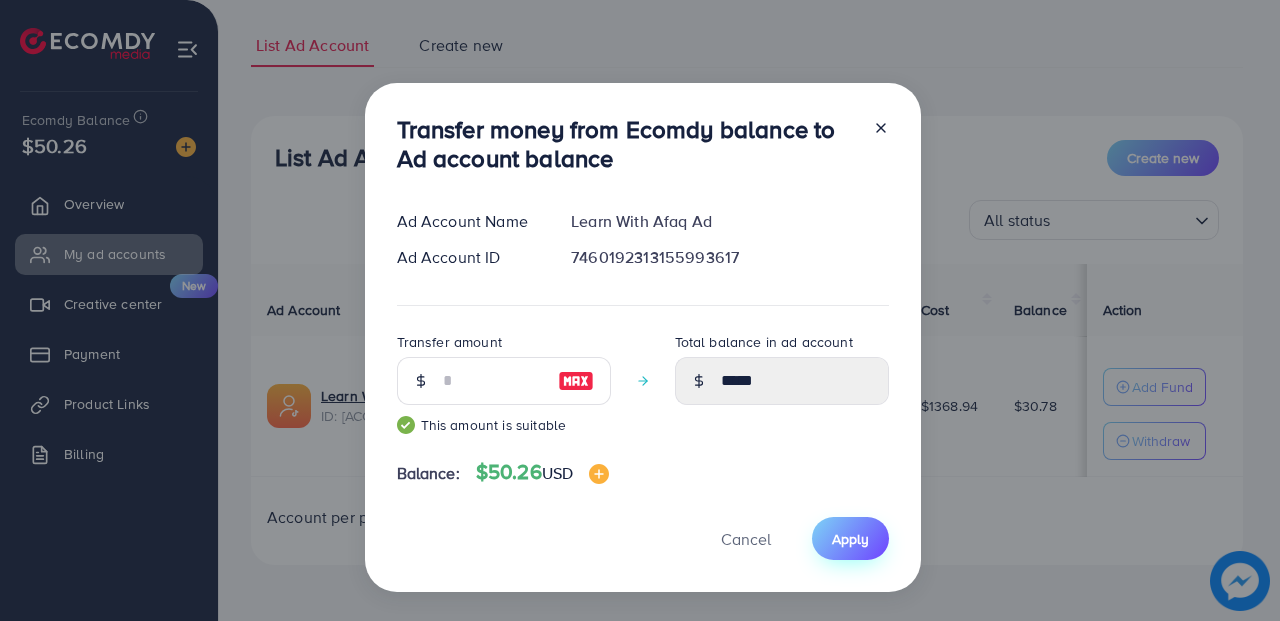 click on "Apply" at bounding box center (850, 538) 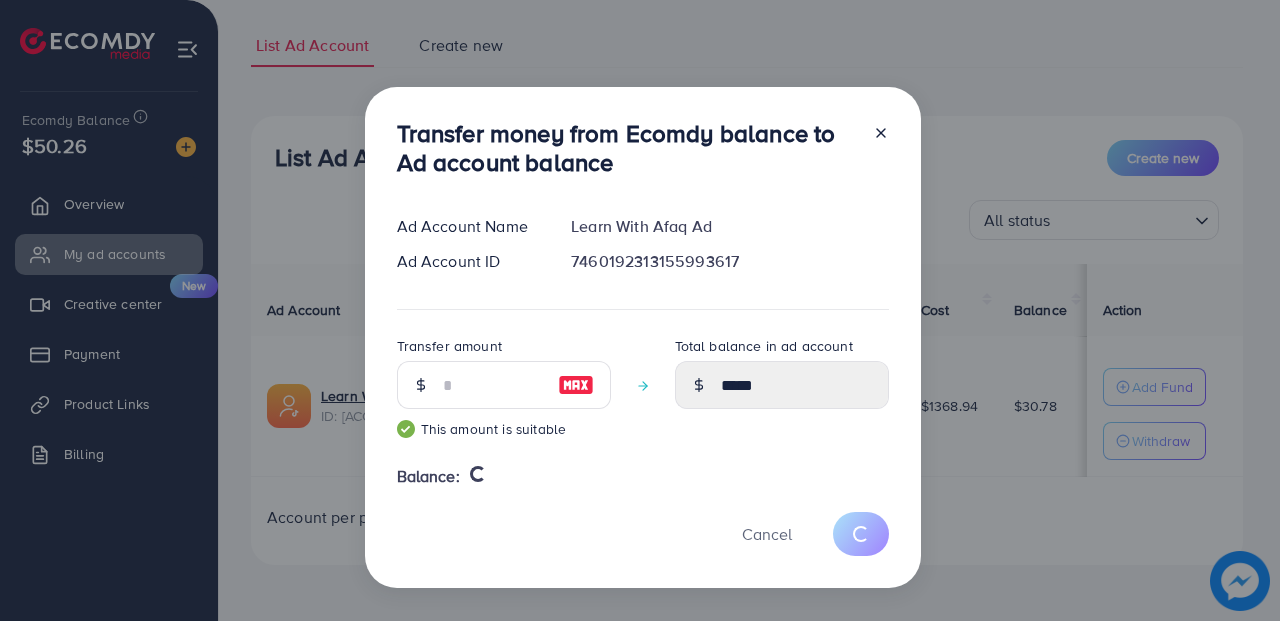 type 